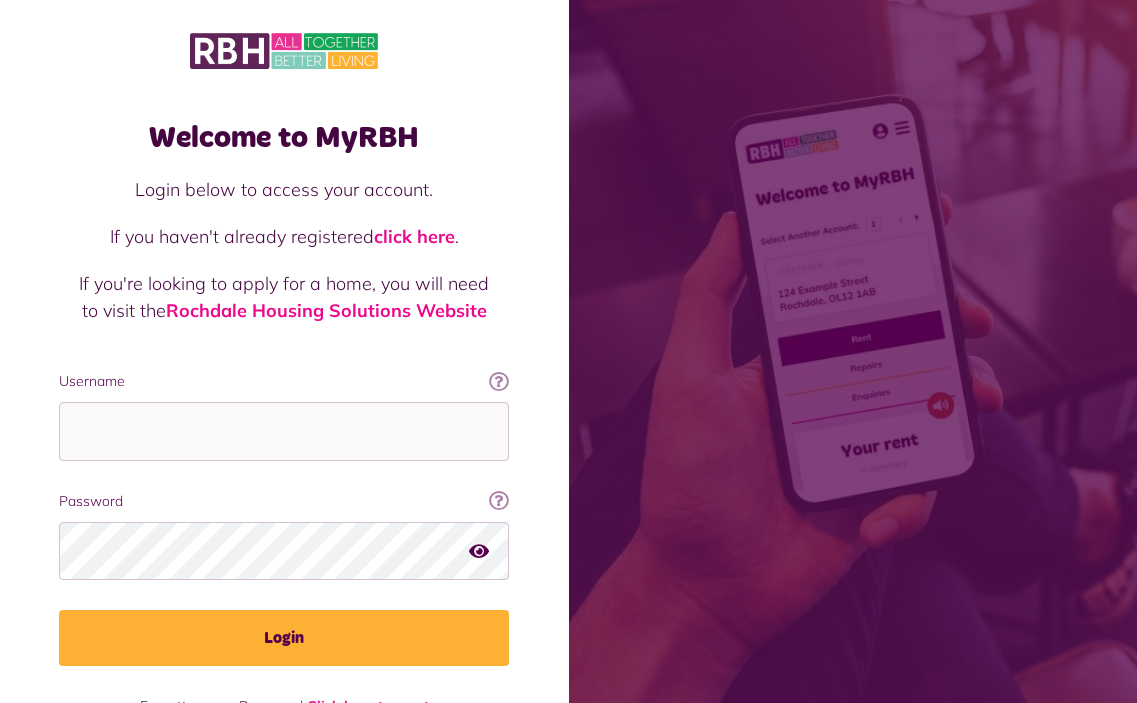 scroll, scrollTop: 0, scrollLeft: 0, axis: both 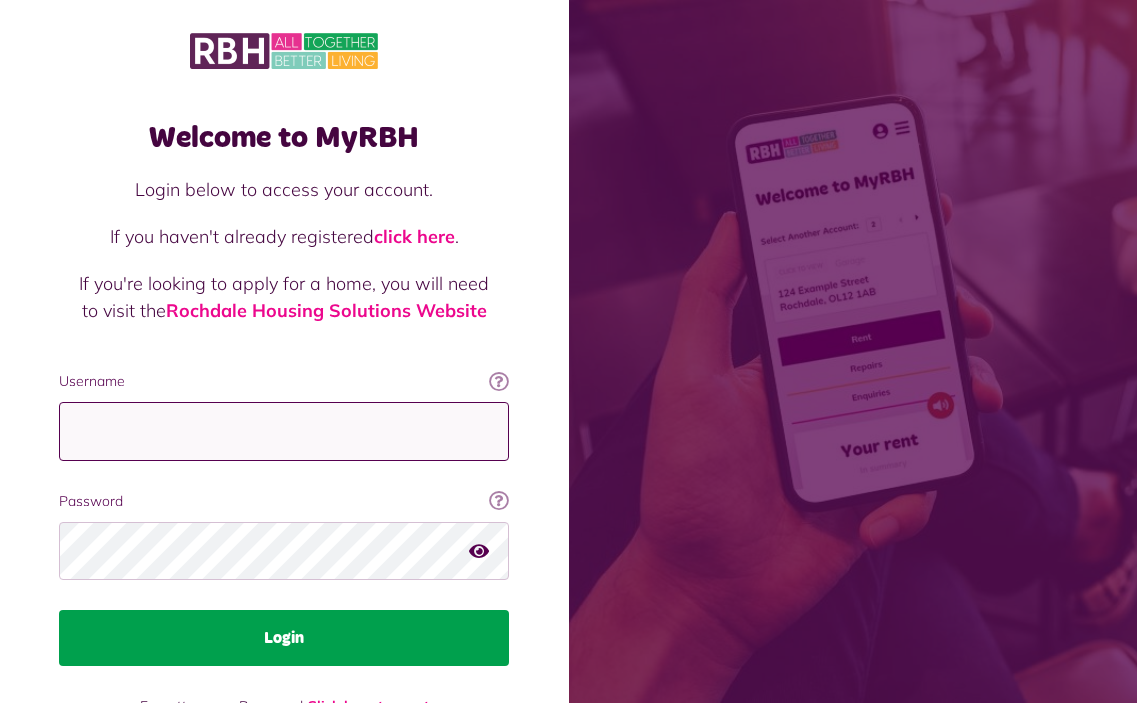 type on "**********" 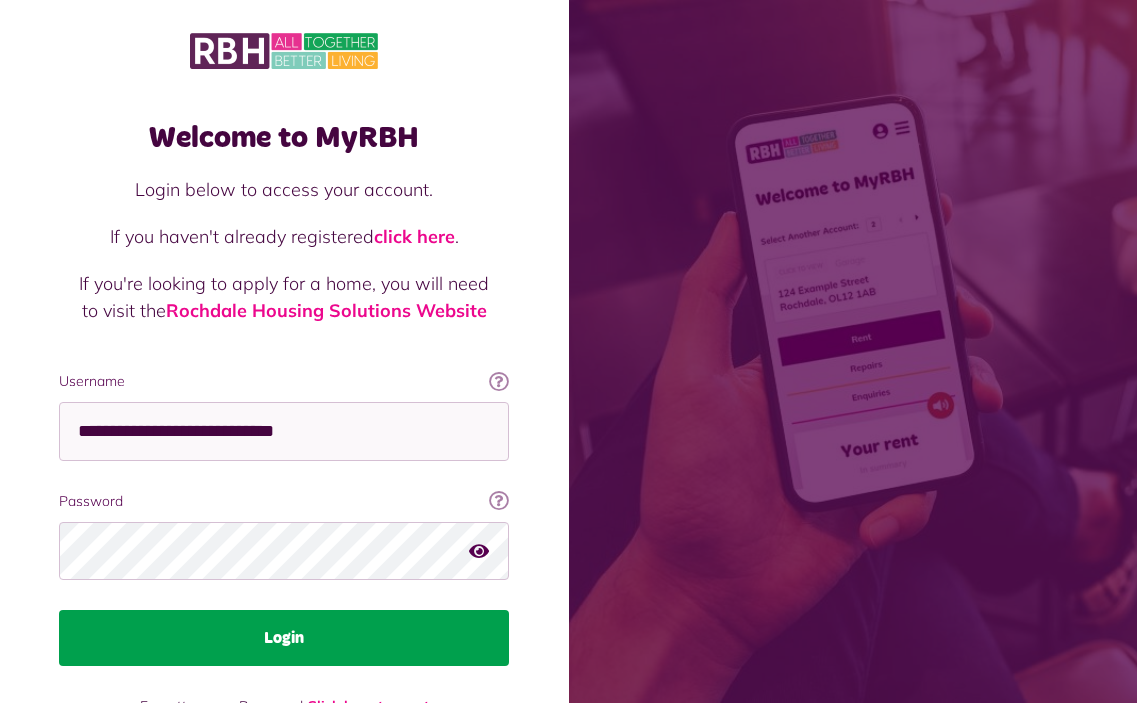 click on "Login" at bounding box center (284, 638) 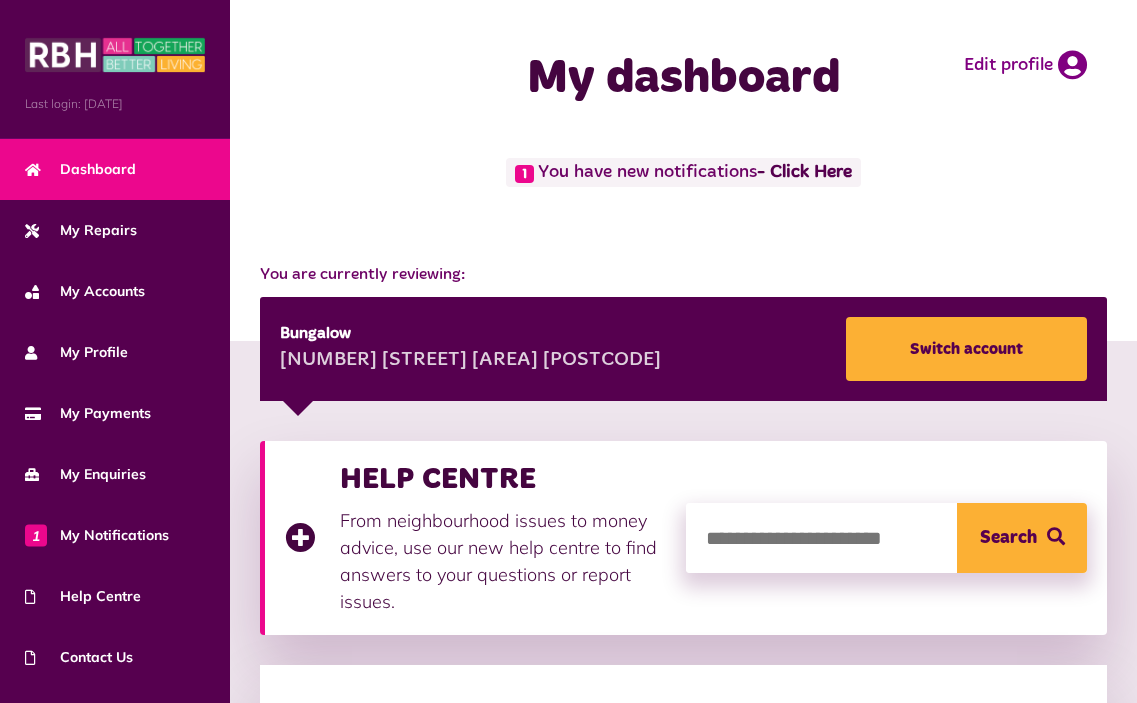 scroll, scrollTop: 0, scrollLeft: 0, axis: both 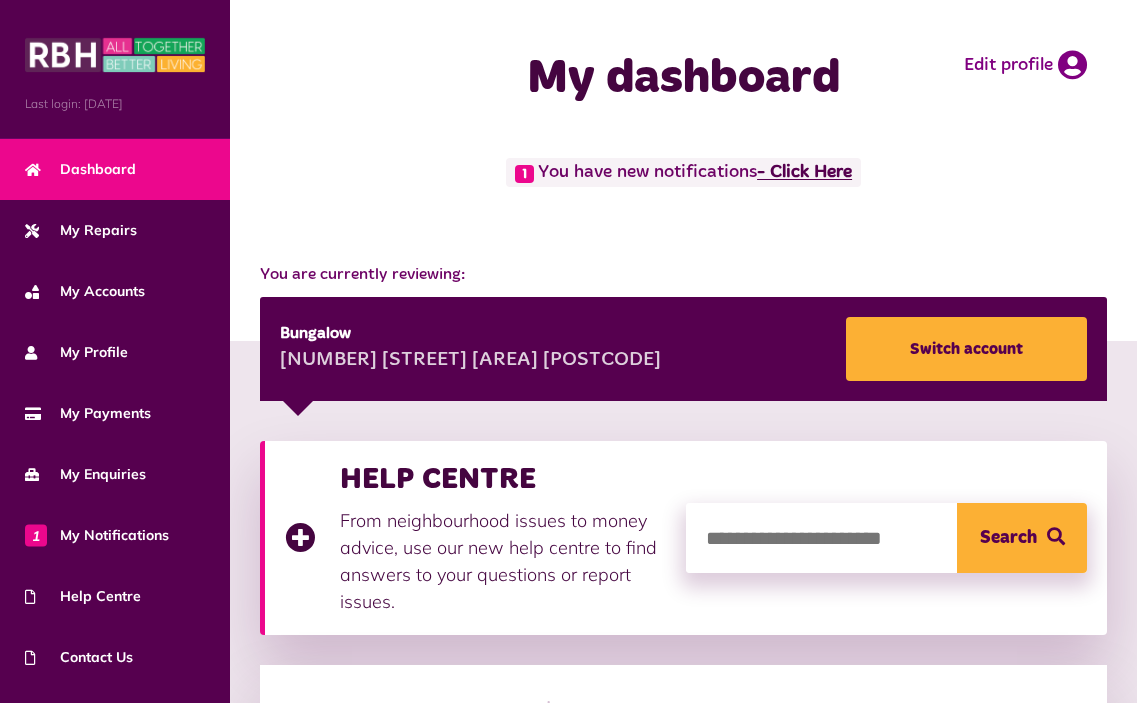 click on "- Click Here" at bounding box center [804, 173] 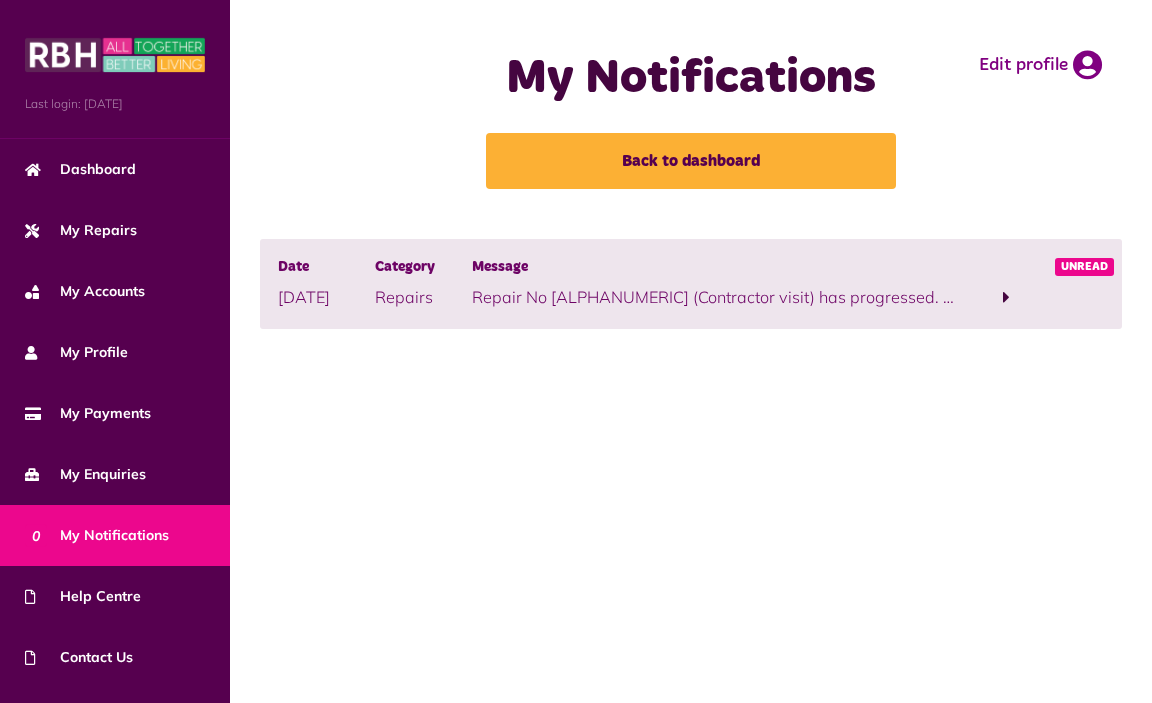 scroll, scrollTop: 0, scrollLeft: 0, axis: both 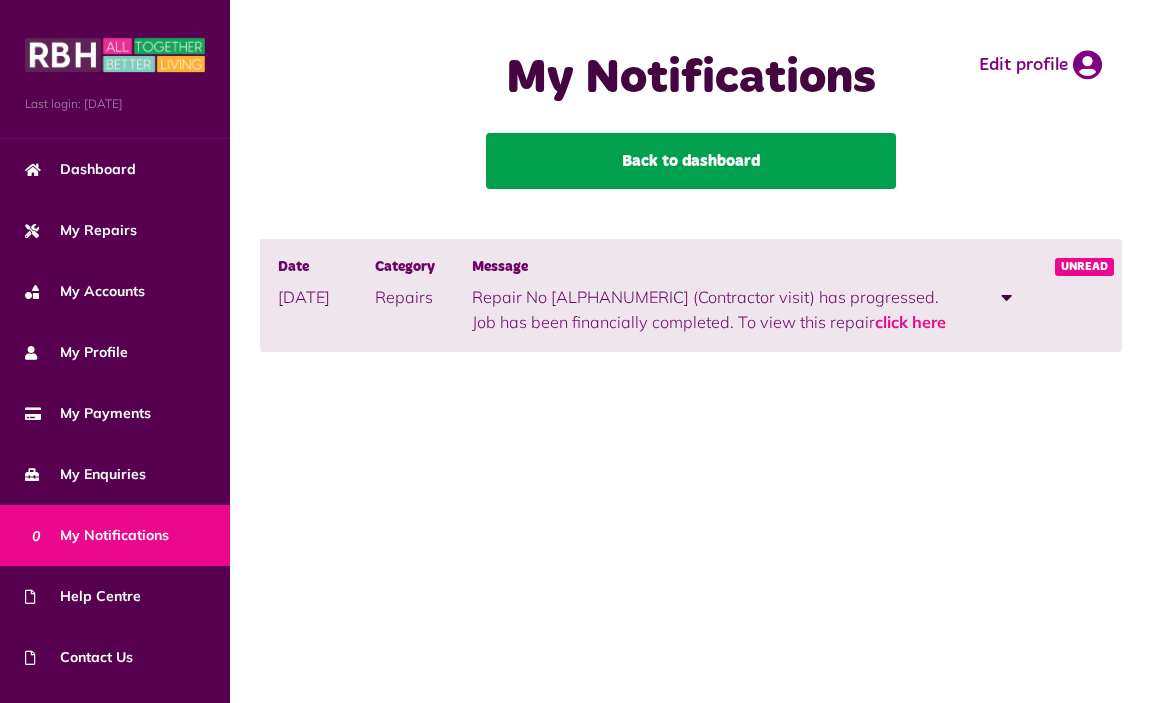 click on "Back to dashboard" at bounding box center [691, 161] 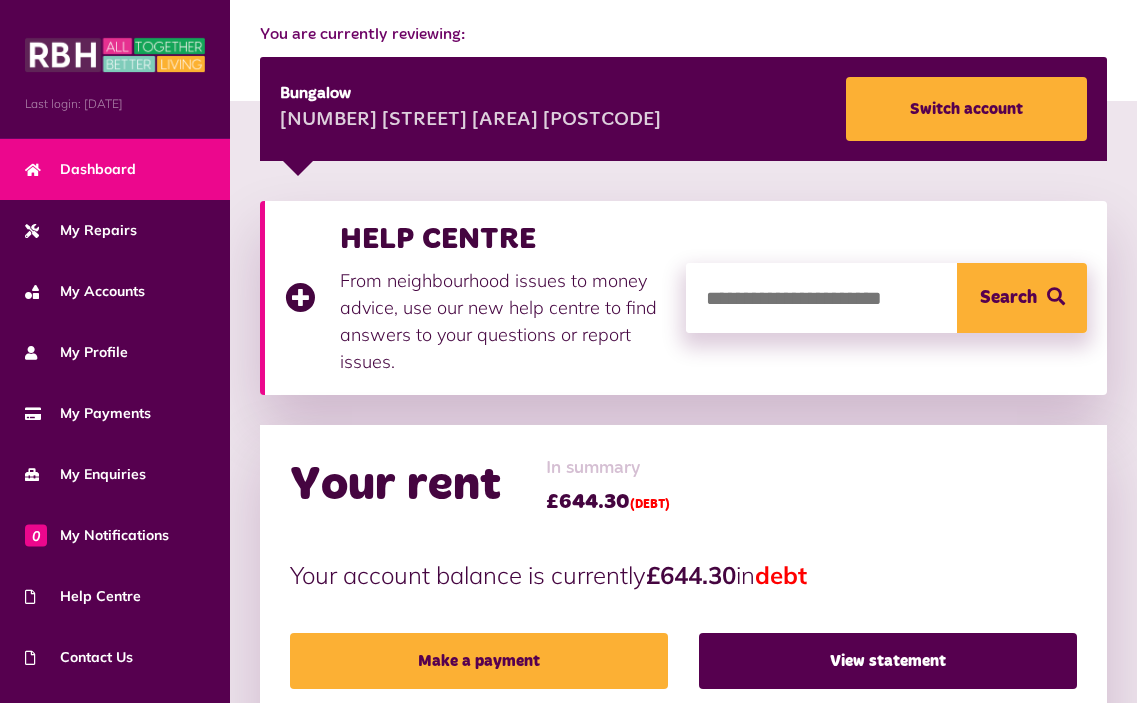 scroll, scrollTop: 400, scrollLeft: 0, axis: vertical 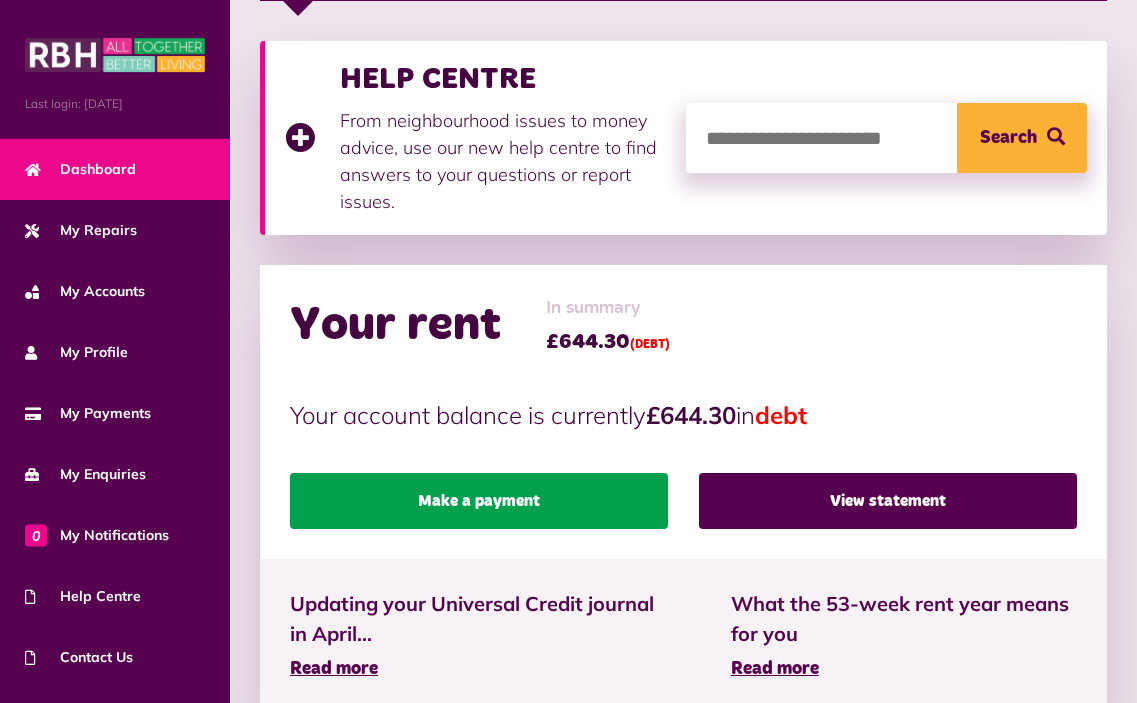 click on "Make a payment" at bounding box center [479, 501] 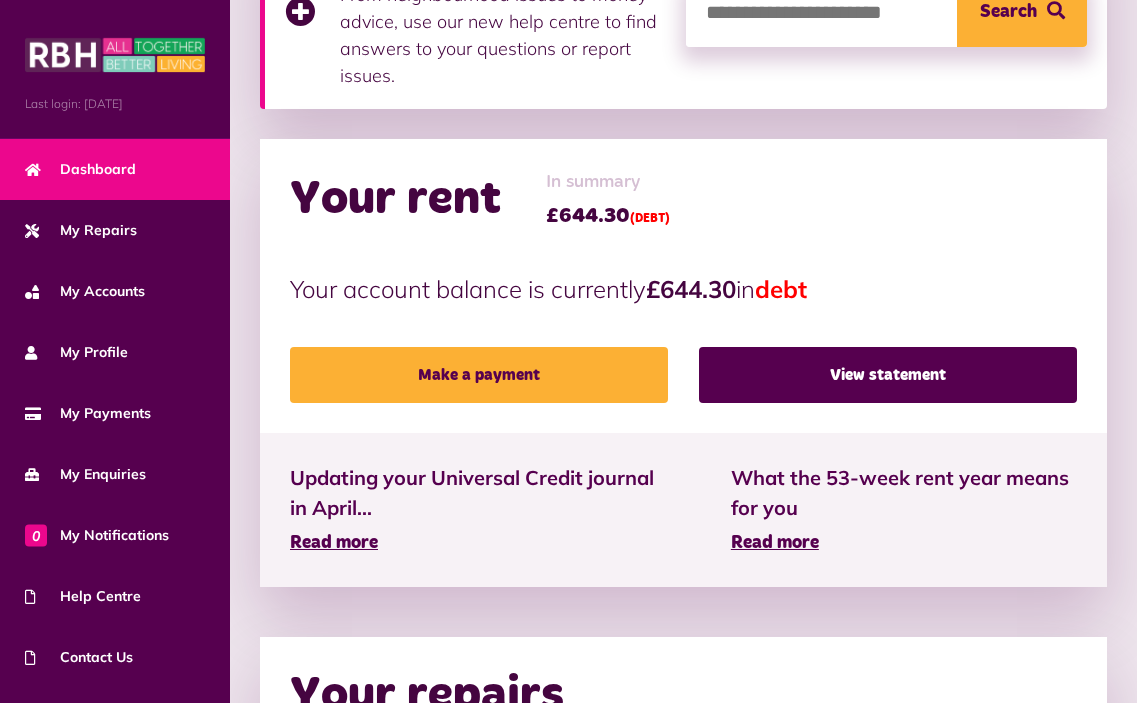 scroll, scrollTop: 800, scrollLeft: 0, axis: vertical 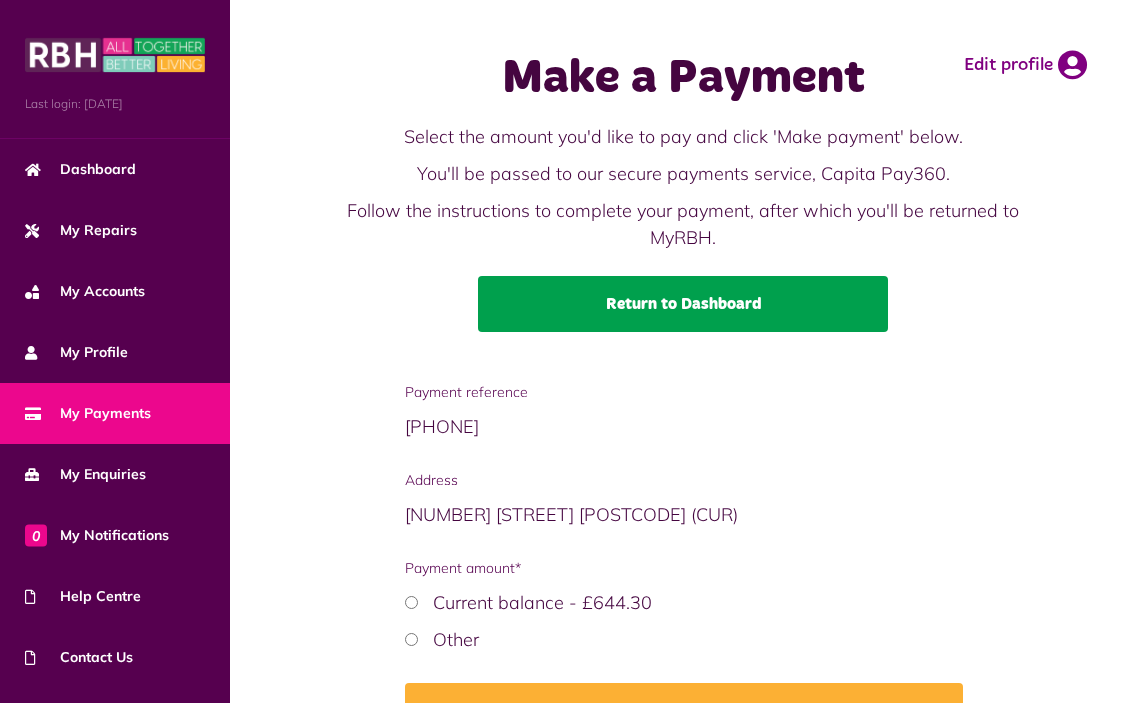 click on "Return to Dashboard" at bounding box center (683, 304) 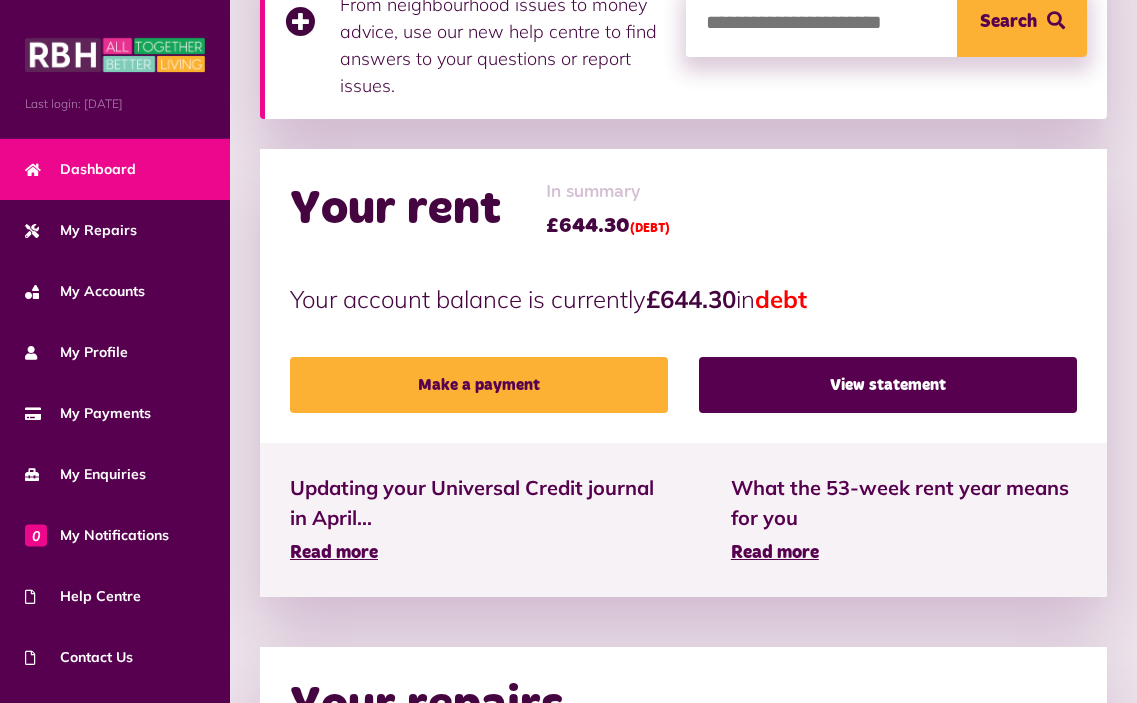 scroll, scrollTop: 600, scrollLeft: 0, axis: vertical 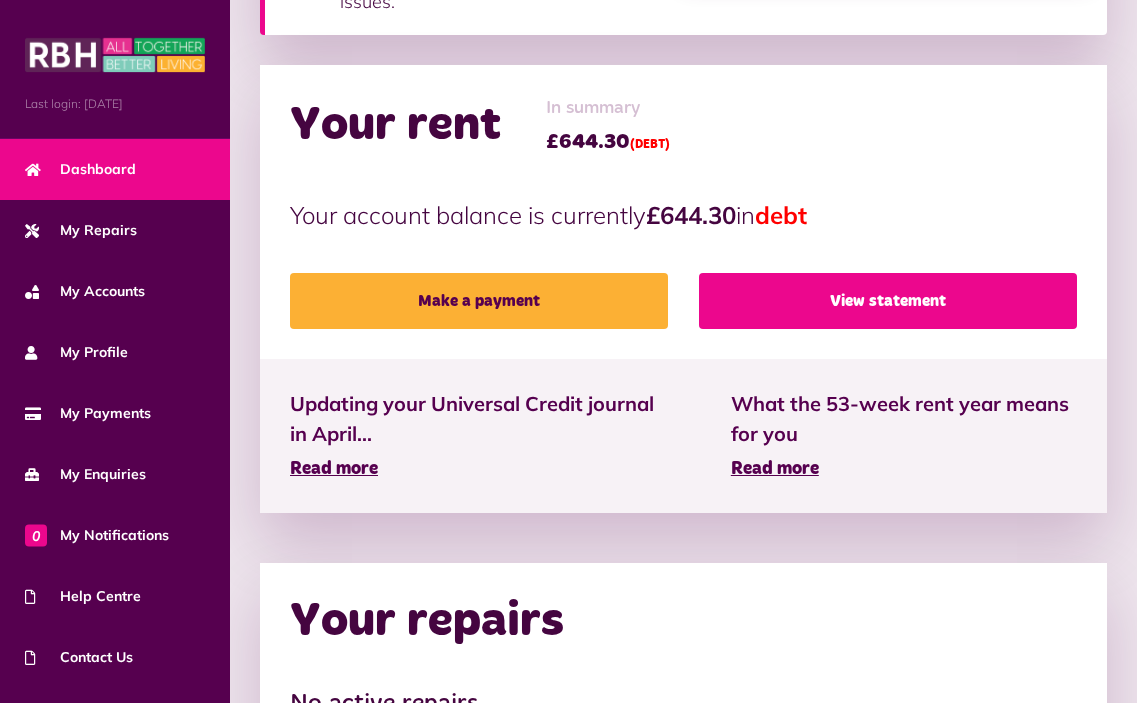 click on "View statement" at bounding box center [888, 301] 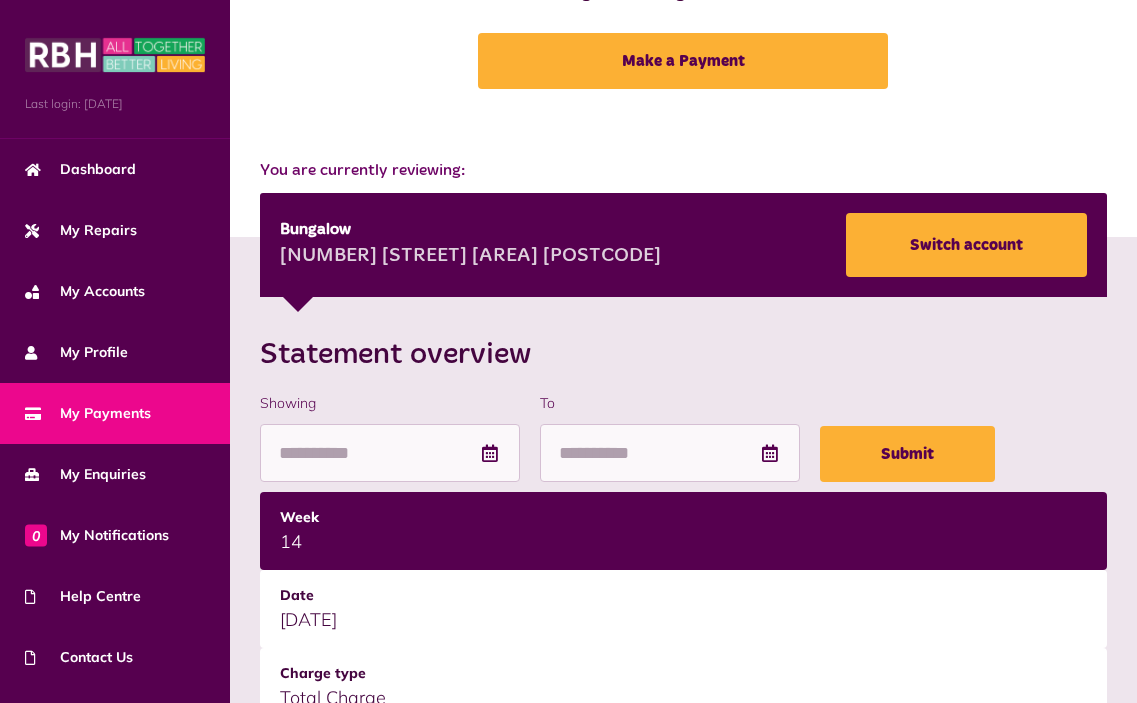 scroll, scrollTop: 0, scrollLeft: 0, axis: both 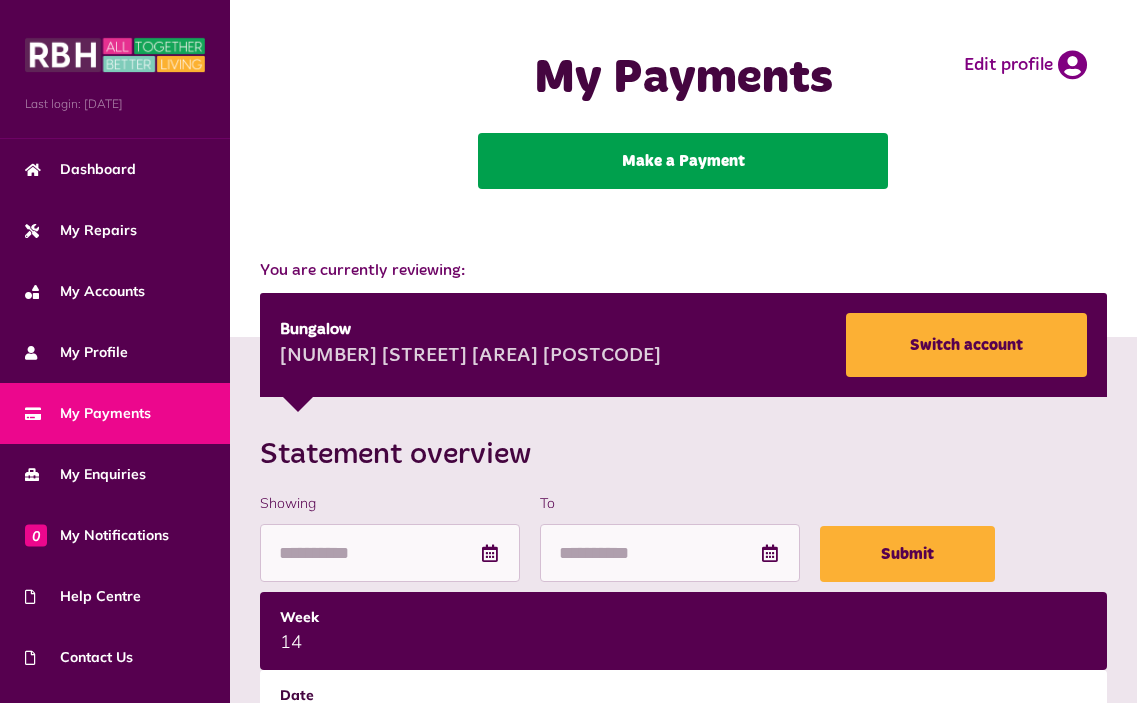 click on "Make a Payment" at bounding box center (683, 161) 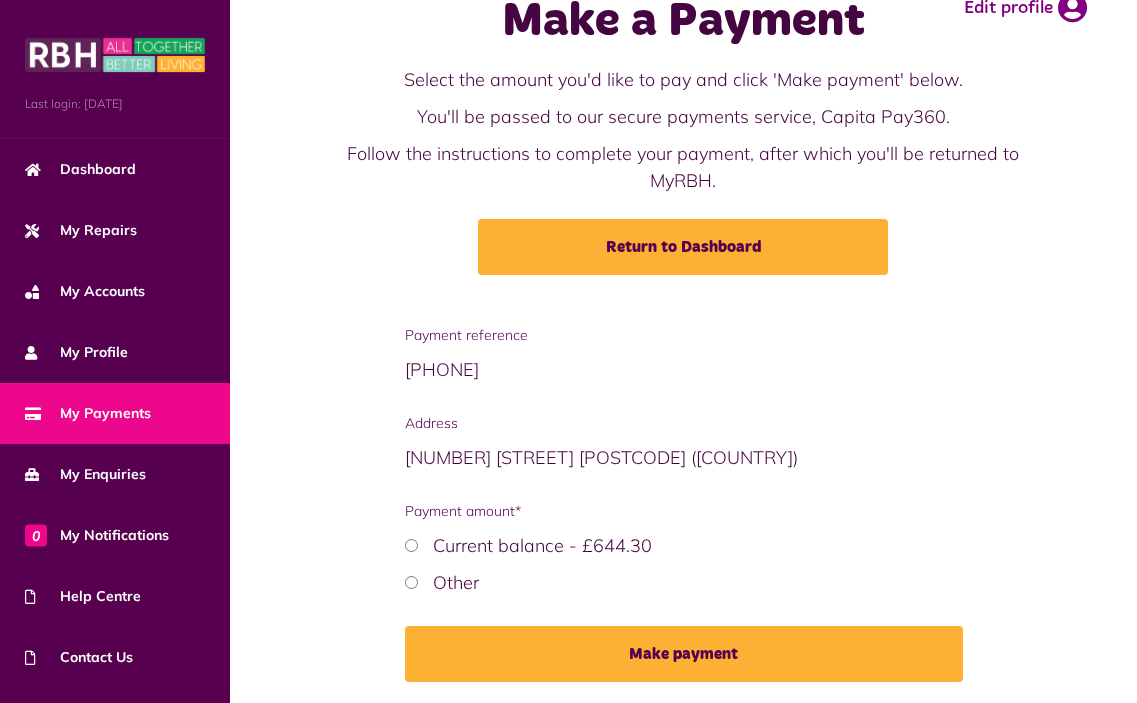 scroll, scrollTop: 126, scrollLeft: 0, axis: vertical 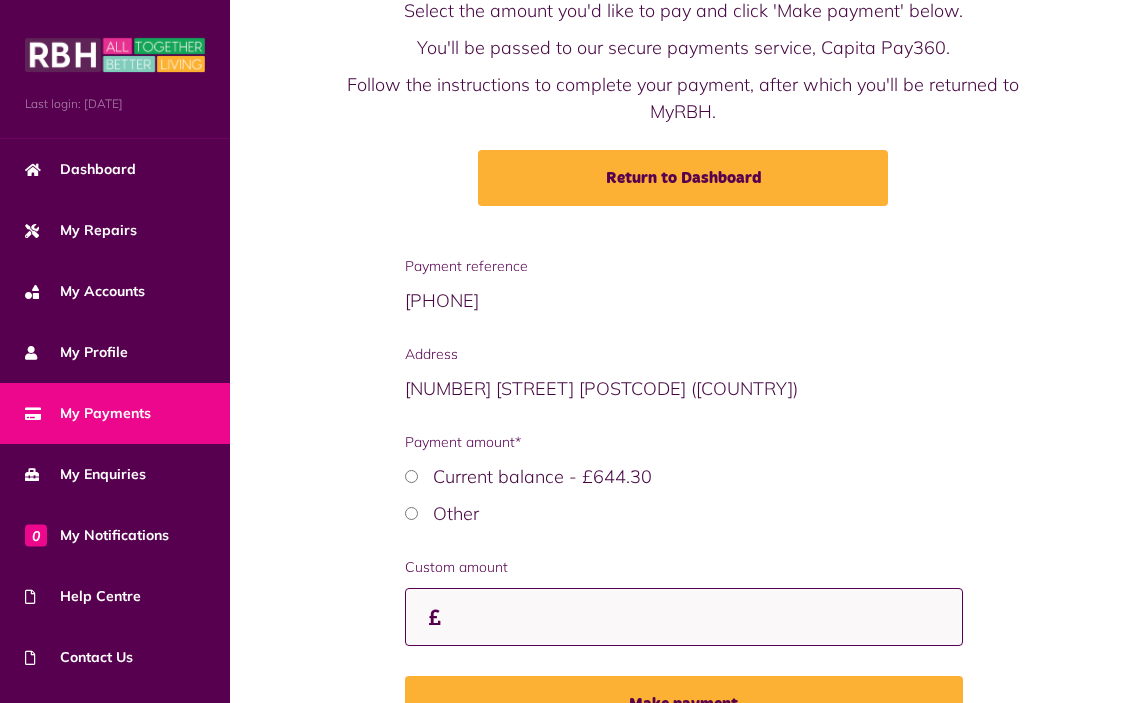 click on "Custom amount" at bounding box center (684, 617) 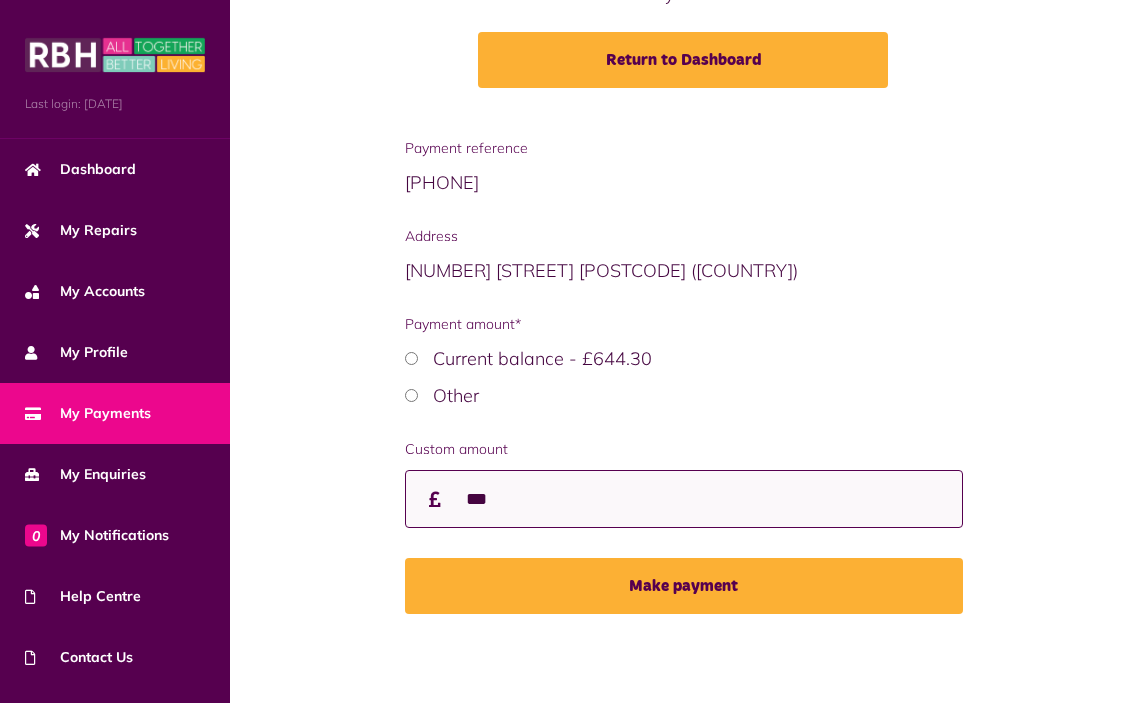 scroll, scrollTop: 245, scrollLeft: 0, axis: vertical 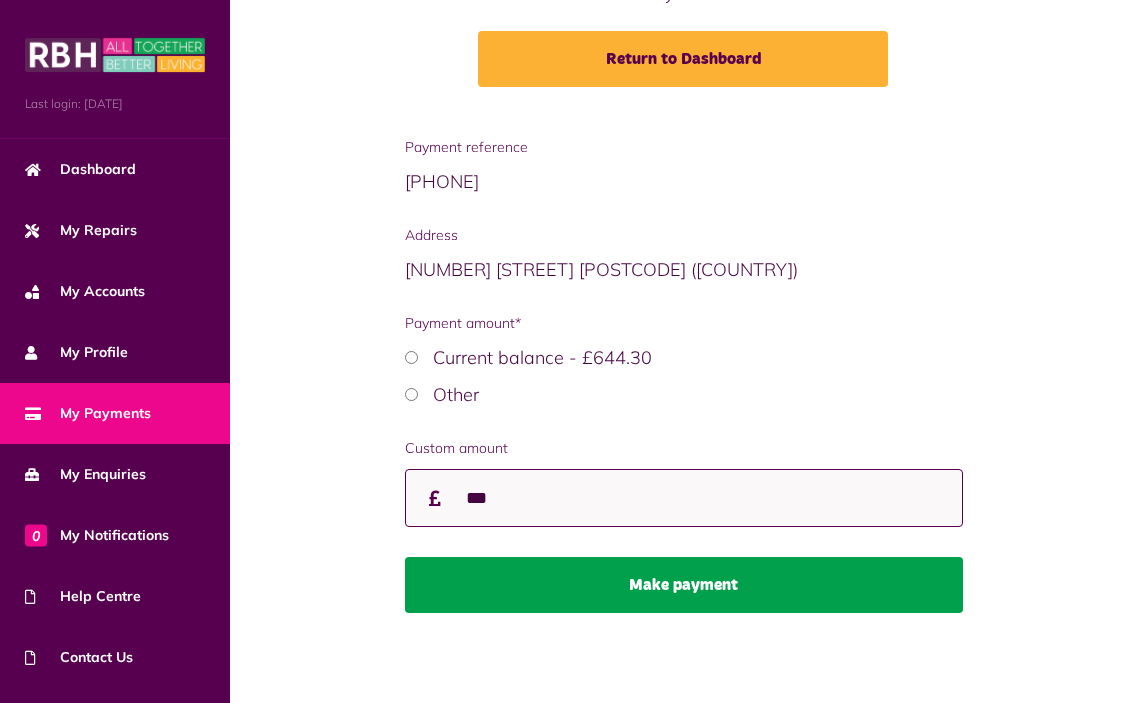 type on "***" 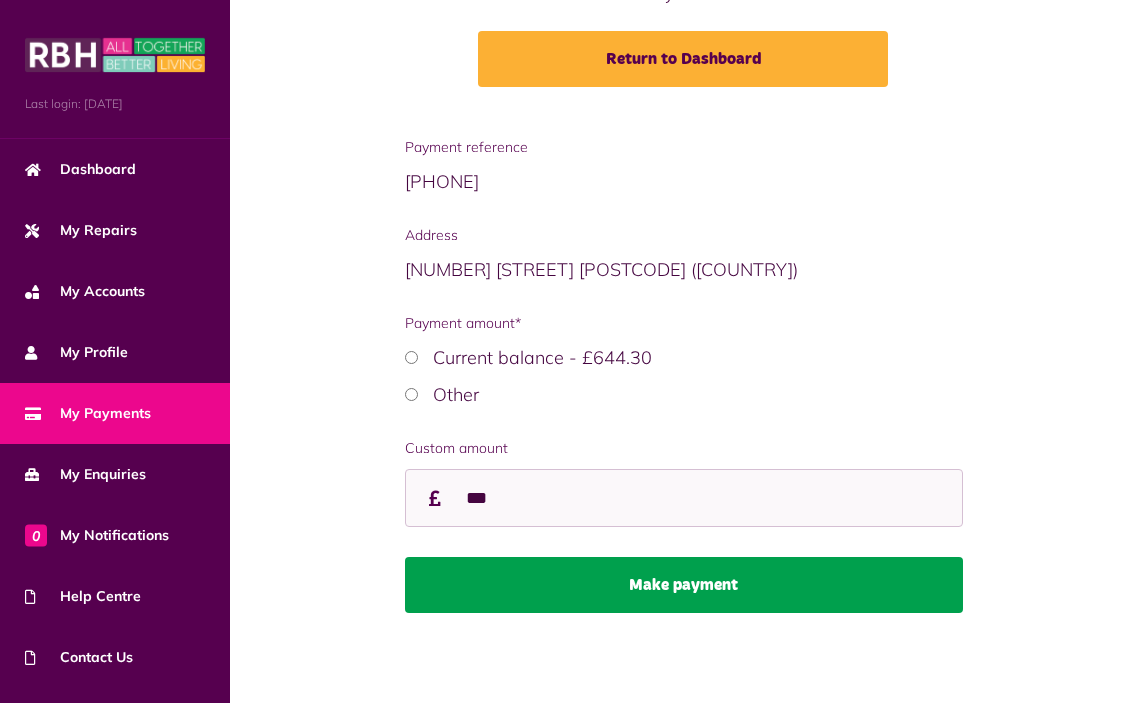 click on "Make payment" at bounding box center (684, 585) 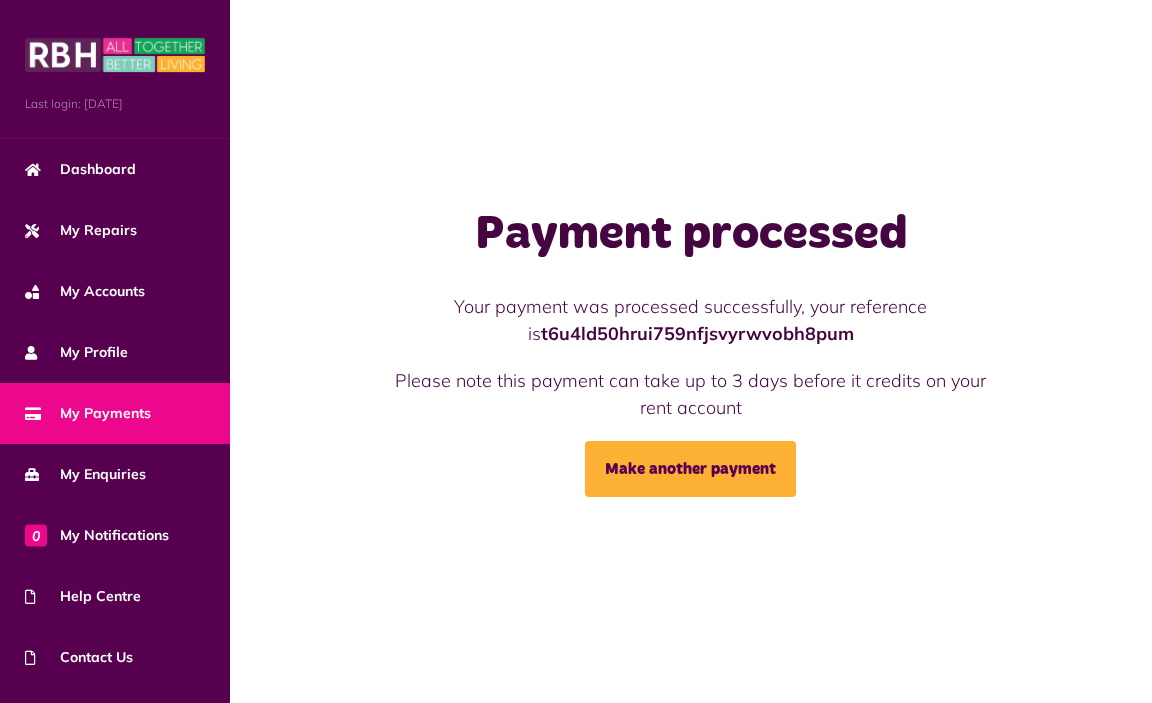scroll, scrollTop: 0, scrollLeft: 0, axis: both 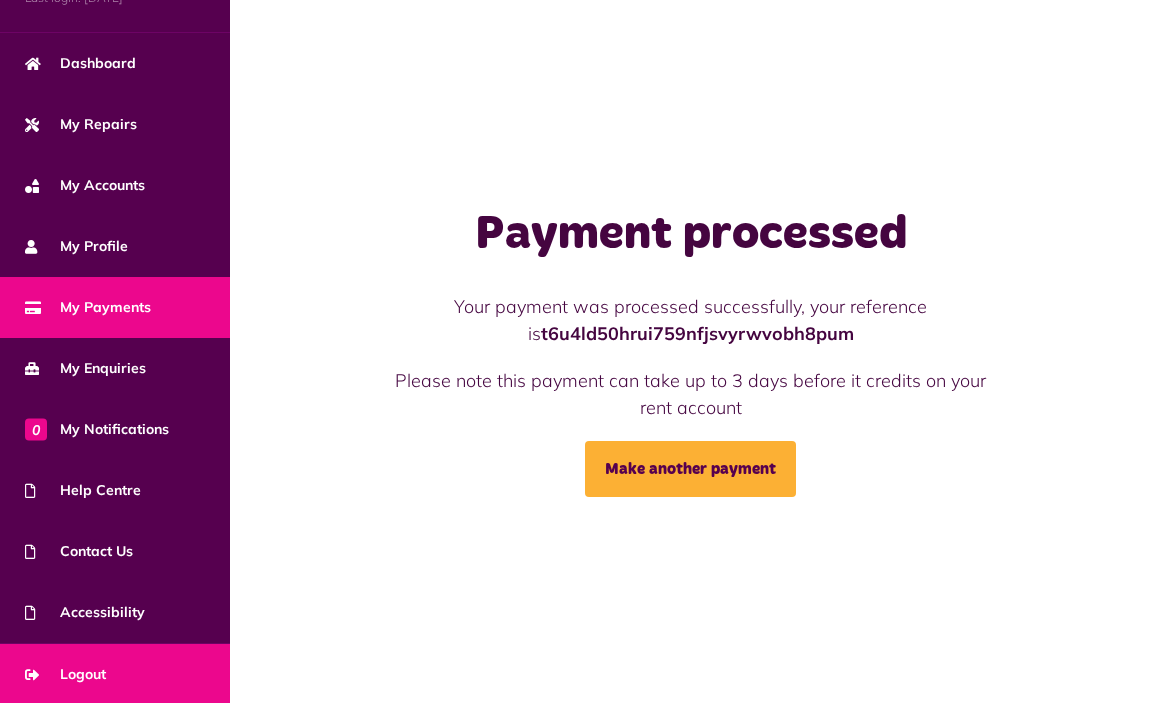 click on "Logout" at bounding box center [115, 674] 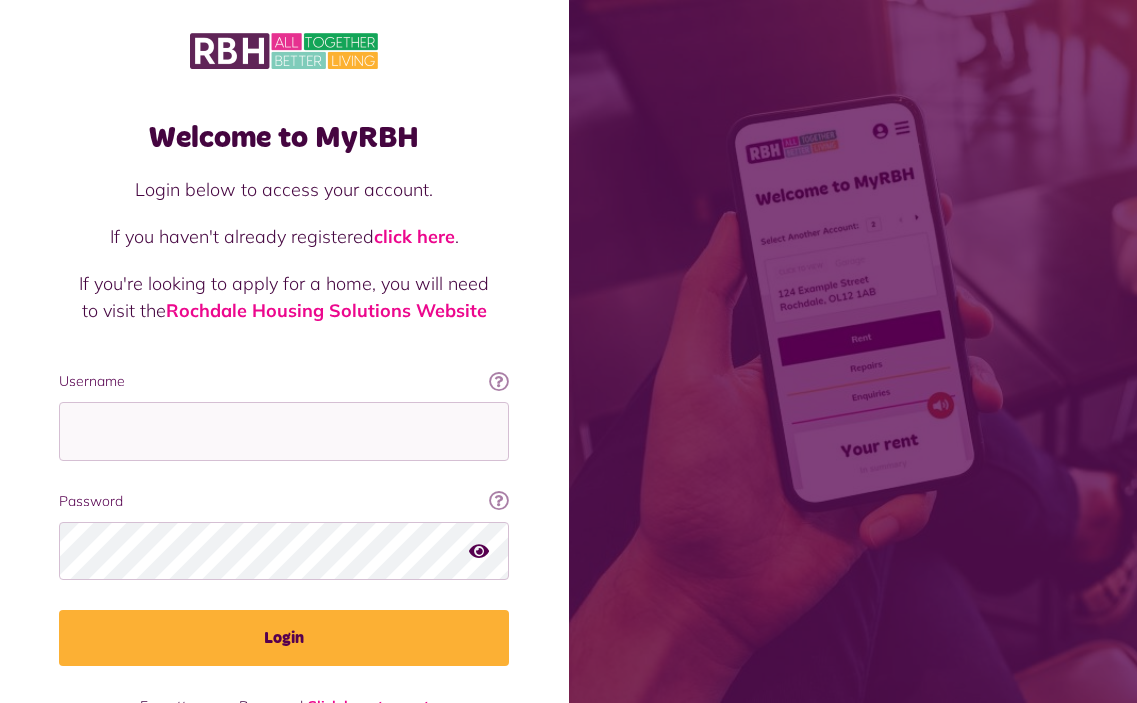 scroll, scrollTop: 0, scrollLeft: 0, axis: both 